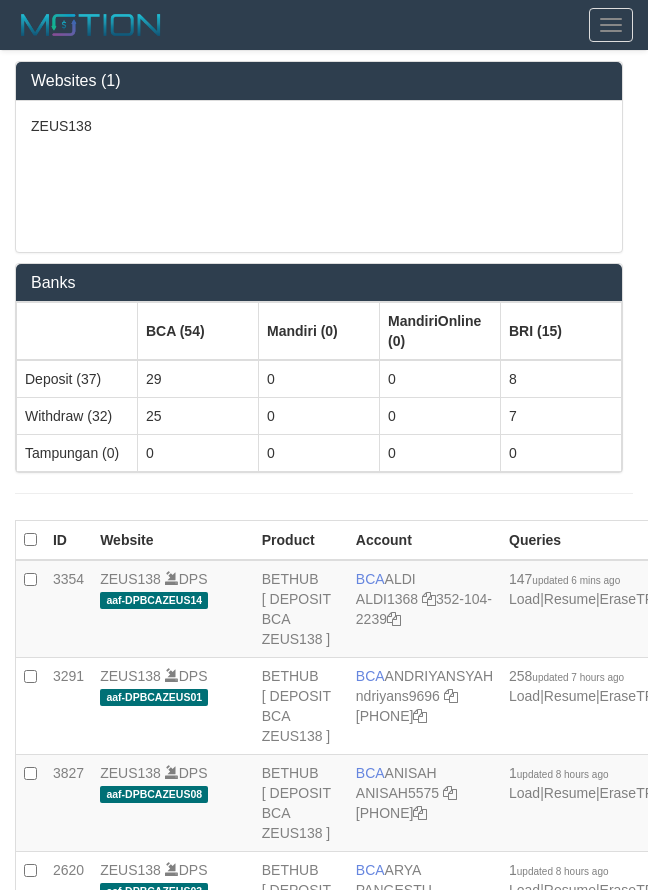 scroll, scrollTop: 2880, scrollLeft: 0, axis: vertical 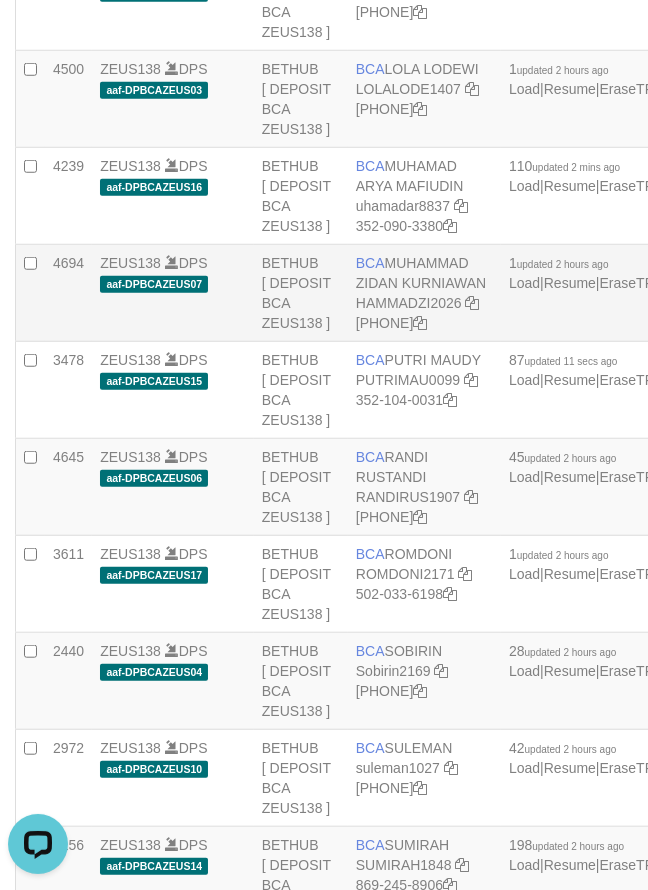 click on "BCA
MUHAMMAD ZIDAN KURNIAWAN
HAMMADZI2026
035-317-8412" at bounding box center (424, 293) 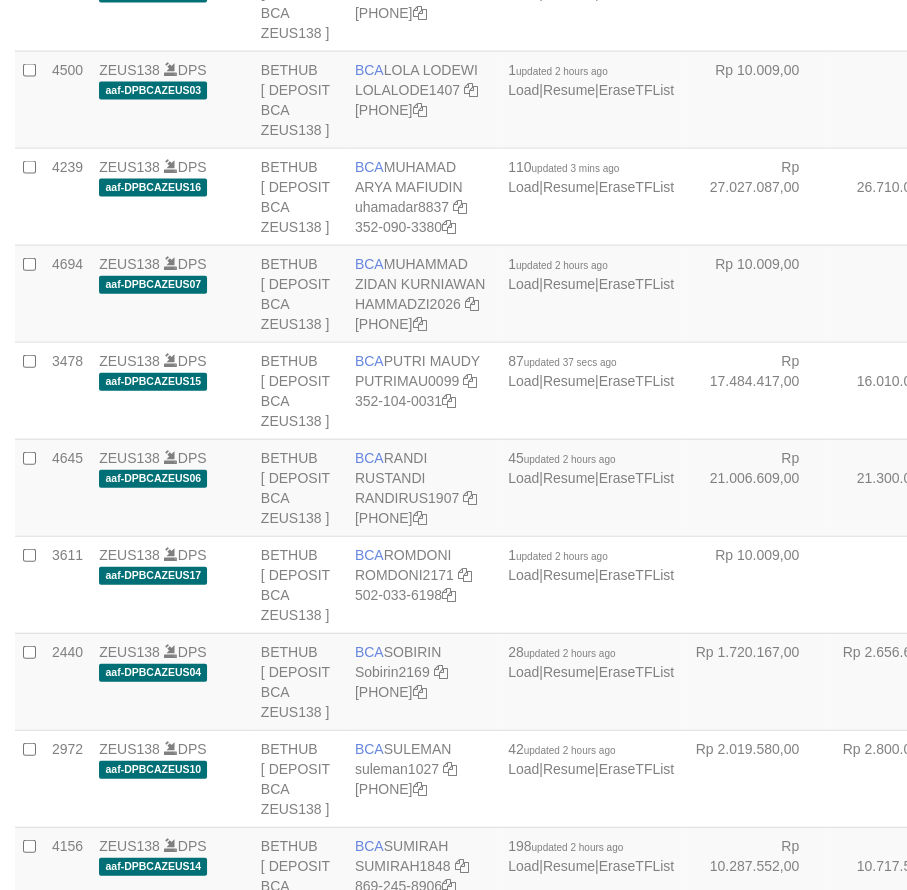scroll, scrollTop: 1868, scrollLeft: 0, axis: vertical 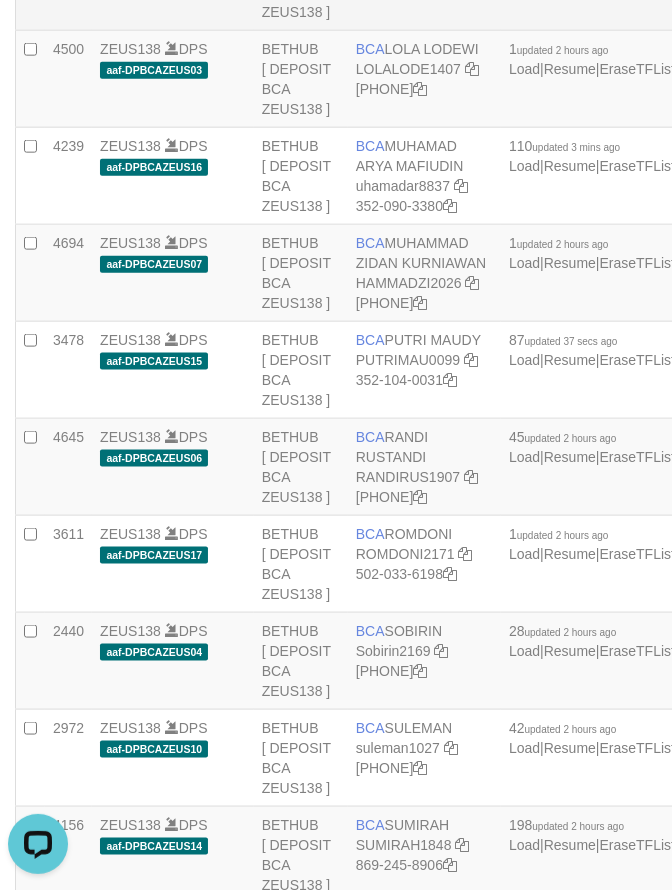drag, startPoint x: 451, startPoint y: 275, endPoint x: 472, endPoint y: 284, distance: 22.847319 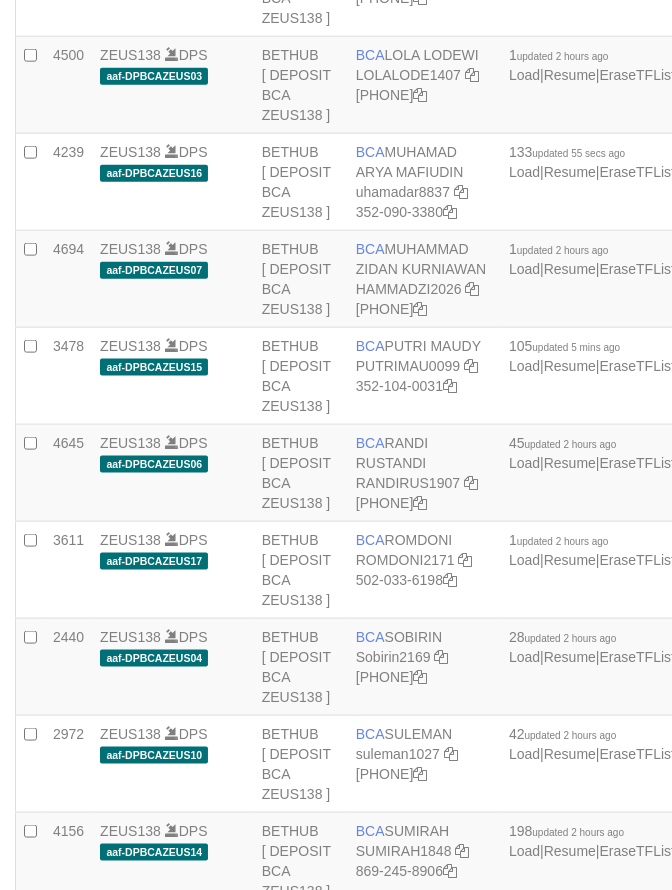 scroll, scrollTop: 1888, scrollLeft: 0, axis: vertical 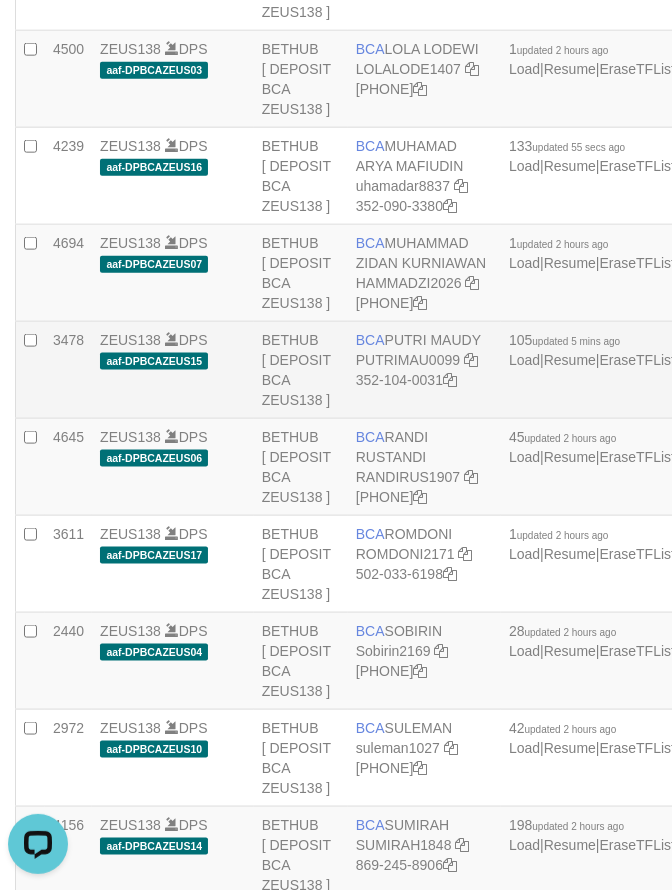 click on "BCA
PUTRI MAUDY
PUTRIMAU0099
352-104-0031" at bounding box center [424, 370] 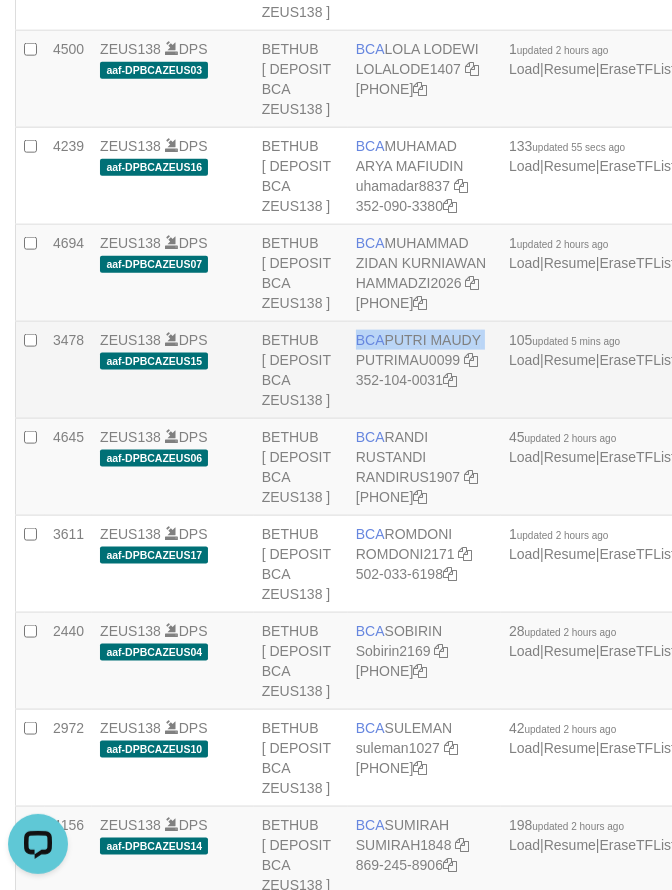 click on "BCA
PUTRI MAUDY
PUTRIMAU0099
352-104-0031" at bounding box center [424, 370] 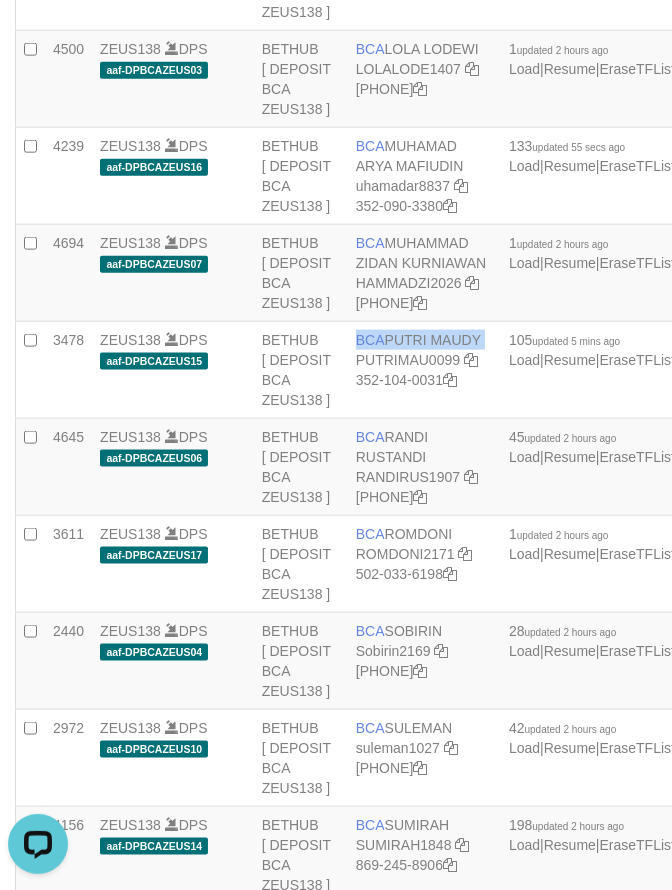 copy on "BCA
PUTRI MAUDY" 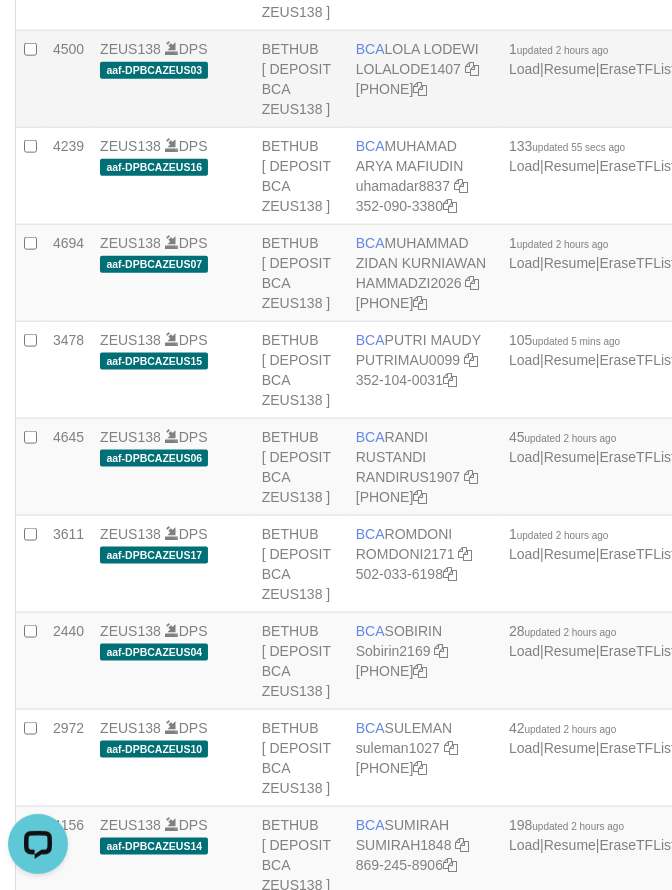 drag, startPoint x: 424, startPoint y: 395, endPoint x: 437, endPoint y: 394, distance: 13.038404 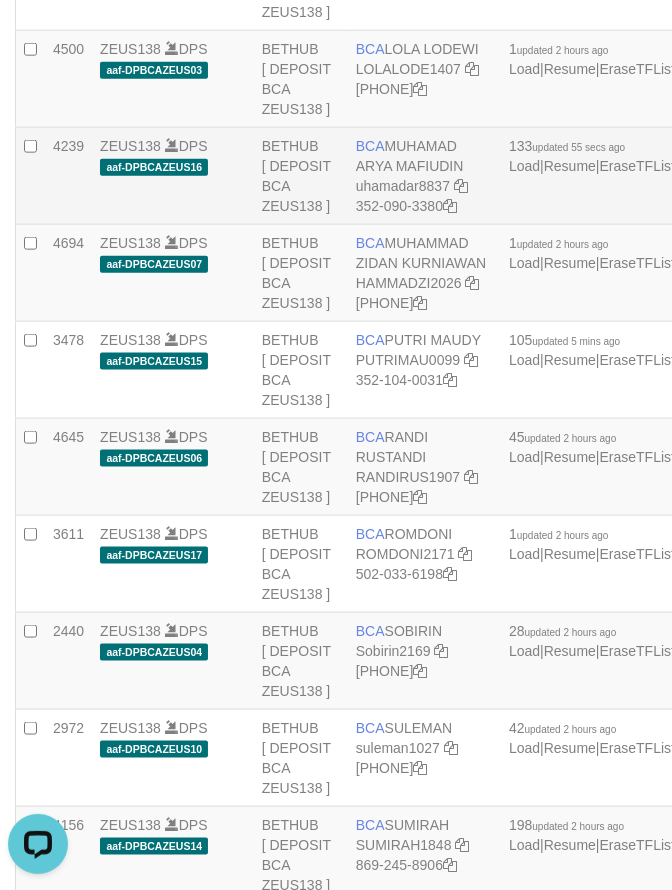 click on "BCA
MUHAMAD ARYA MAFIUDIN
uhamadar8837
352-090-3380" at bounding box center (424, 176) 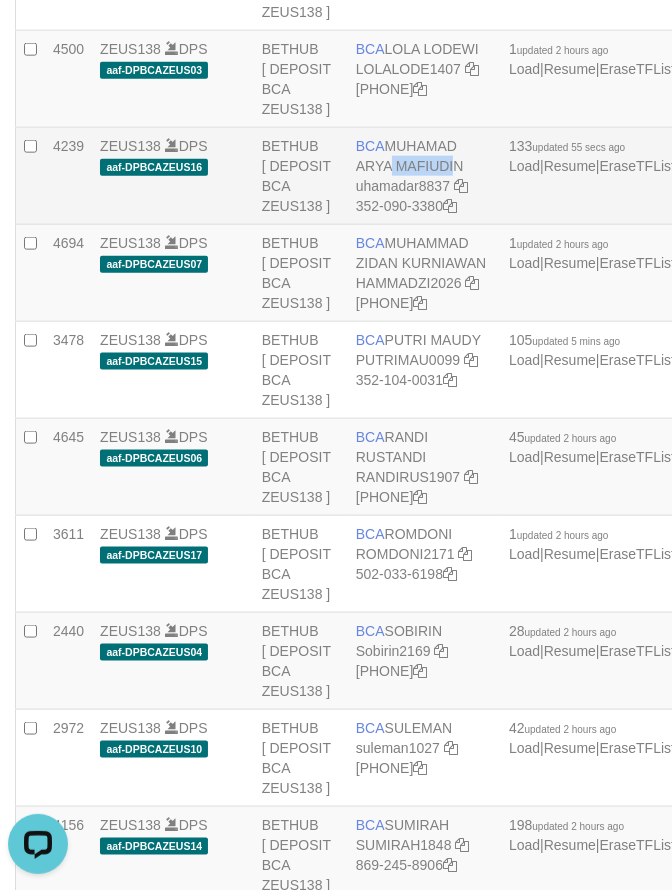 click on "BCA
[FIRST] [MIDDLE] [LAST]
[EMAIL]
[PHONE]" at bounding box center (424, 176) 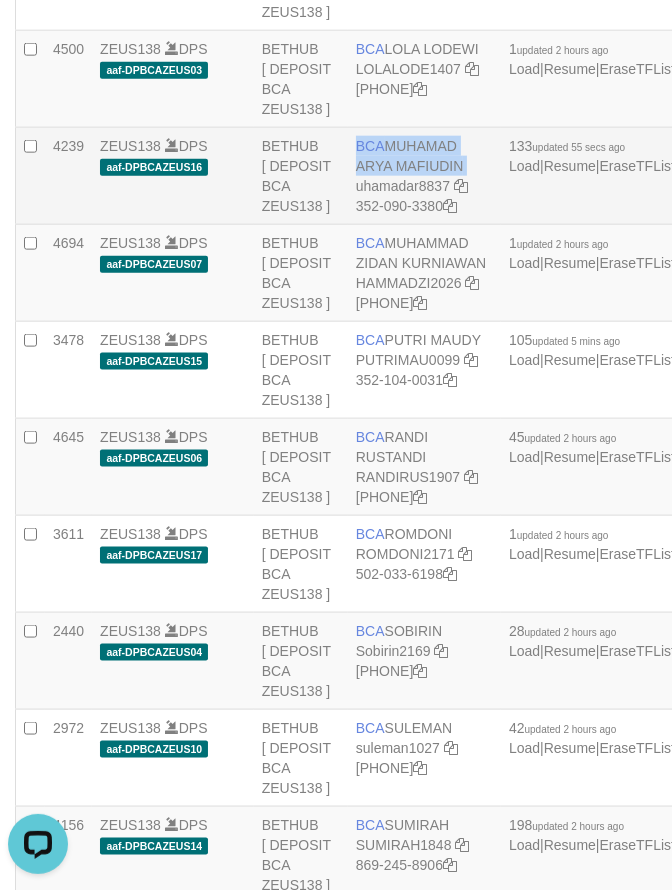 click on "BCA
[FIRST] [MIDDLE] [LAST]
[EMAIL]
[PHONE]" at bounding box center (424, 176) 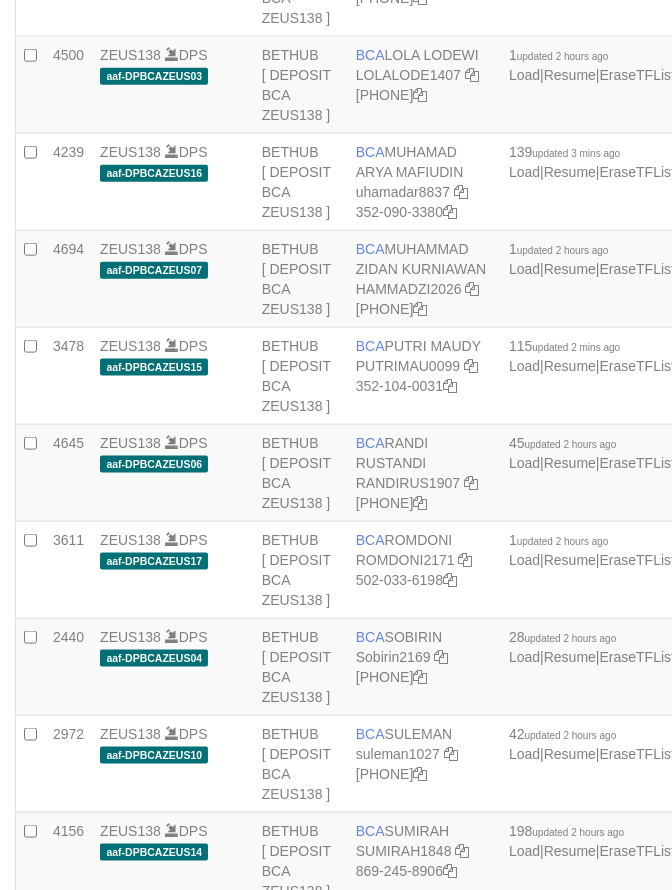 scroll, scrollTop: 1888, scrollLeft: 0, axis: vertical 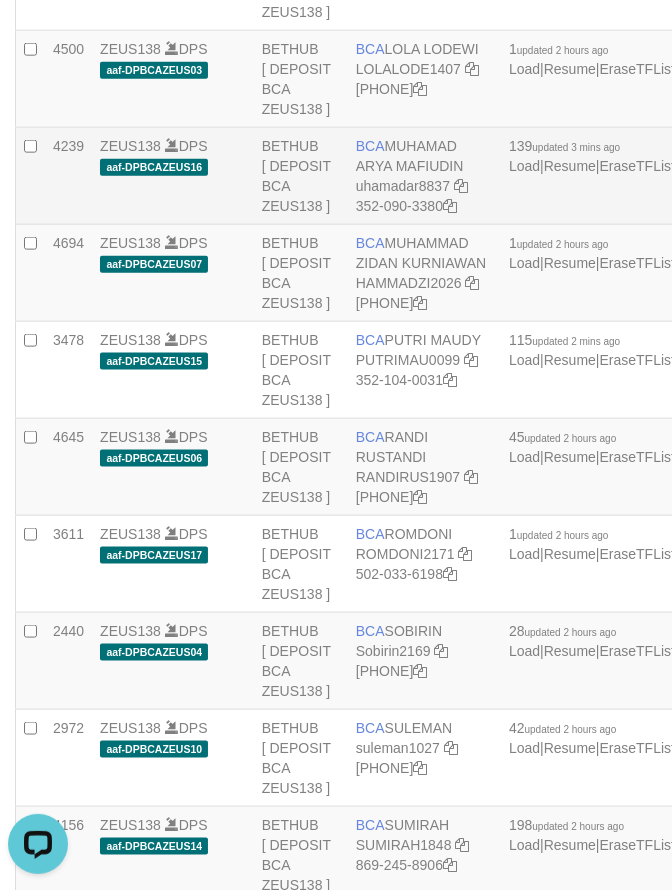 drag, startPoint x: 378, startPoint y: 393, endPoint x: 376, endPoint y: 413, distance: 20.09975 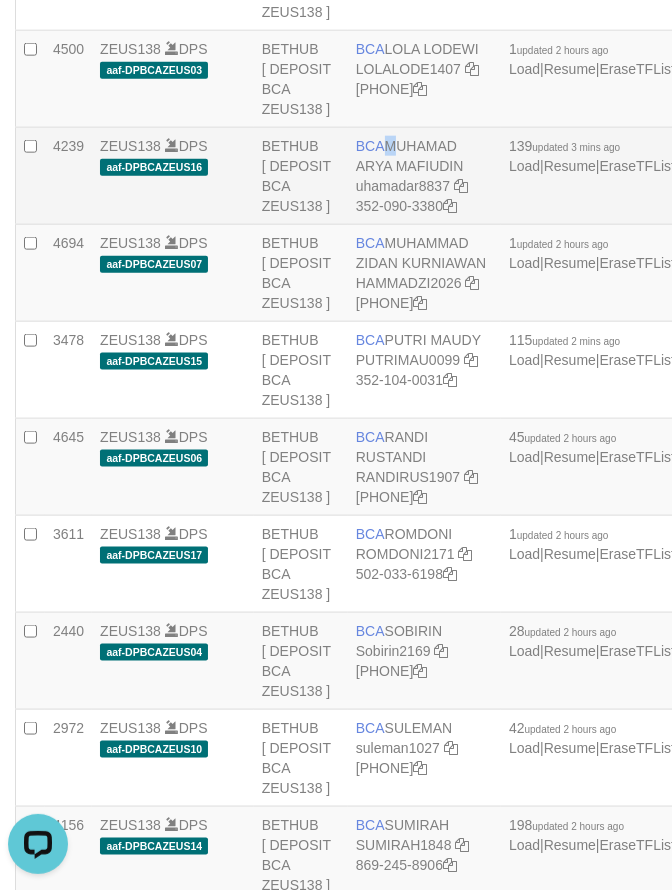 click on "BCA
[FIRST] [MIDDLE] [LAST]
[EMAIL]
[PHONE]" at bounding box center [424, 176] 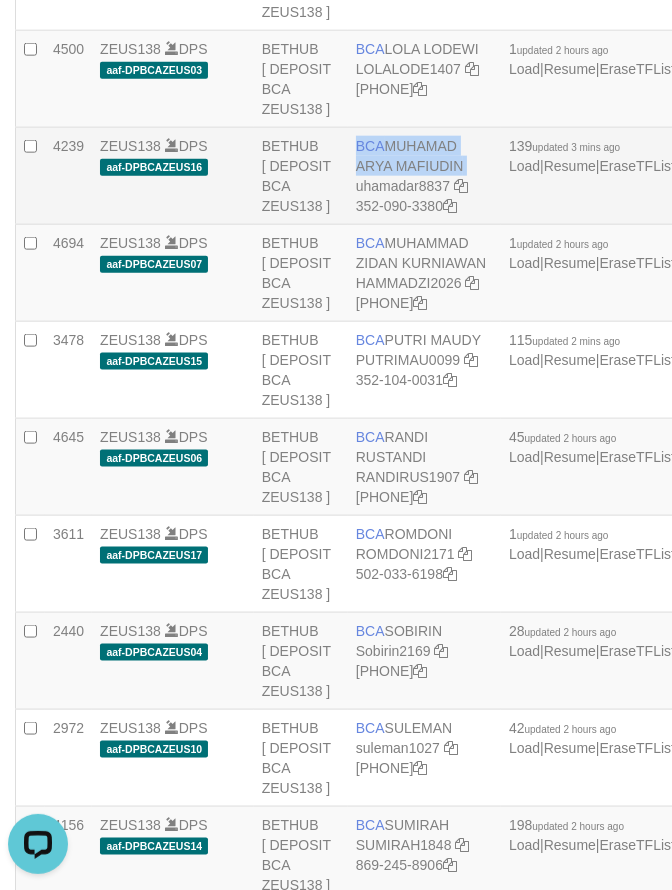 click on "BCA
[FIRST] [MIDDLE] [LAST]
[EMAIL]
[PHONE]" at bounding box center [424, 176] 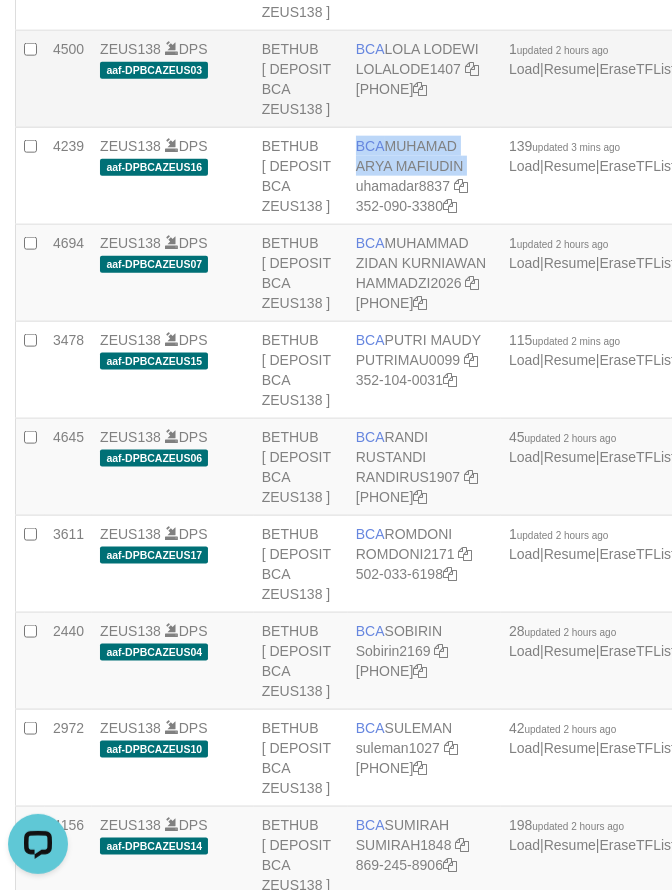 copy on "BCA
[FIRST] [LAST]" 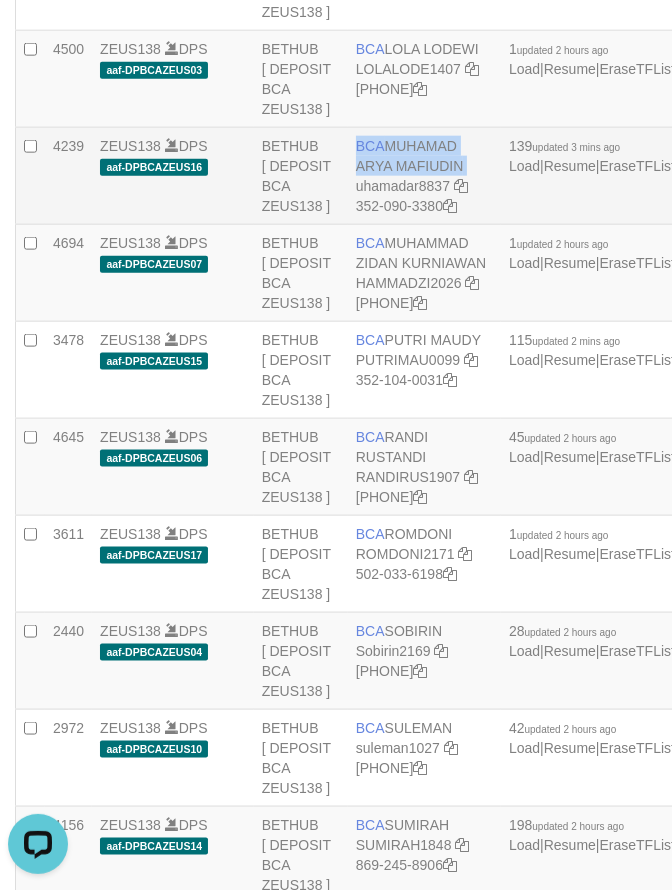 click on "BCA
[FIRST] [MIDDLE] [LAST]
[EMAIL]
[PHONE]" at bounding box center (424, 176) 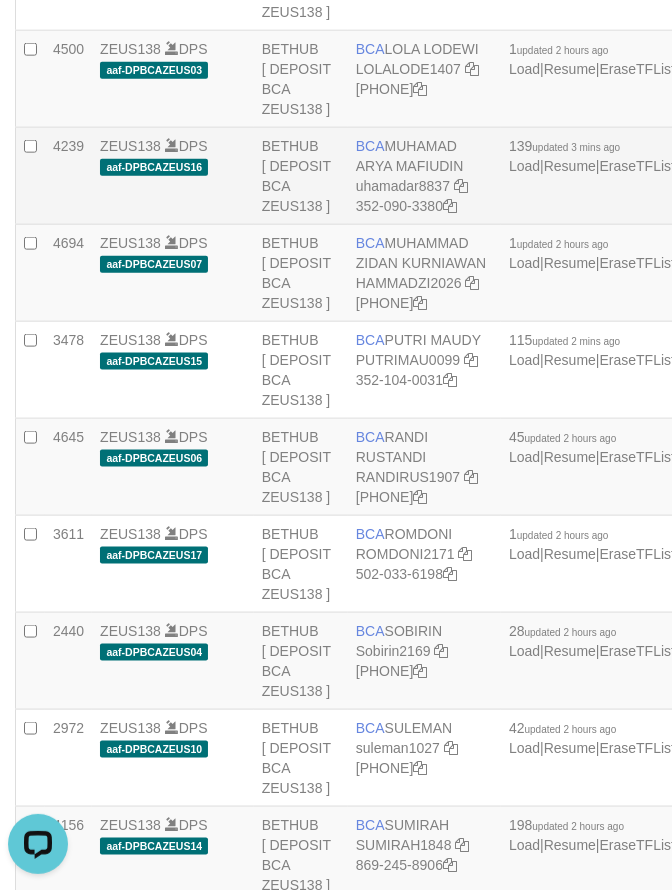 click on "BCA
[FIRST] [MIDDLE] [LAST]
[EMAIL]
[PHONE]" at bounding box center [424, 176] 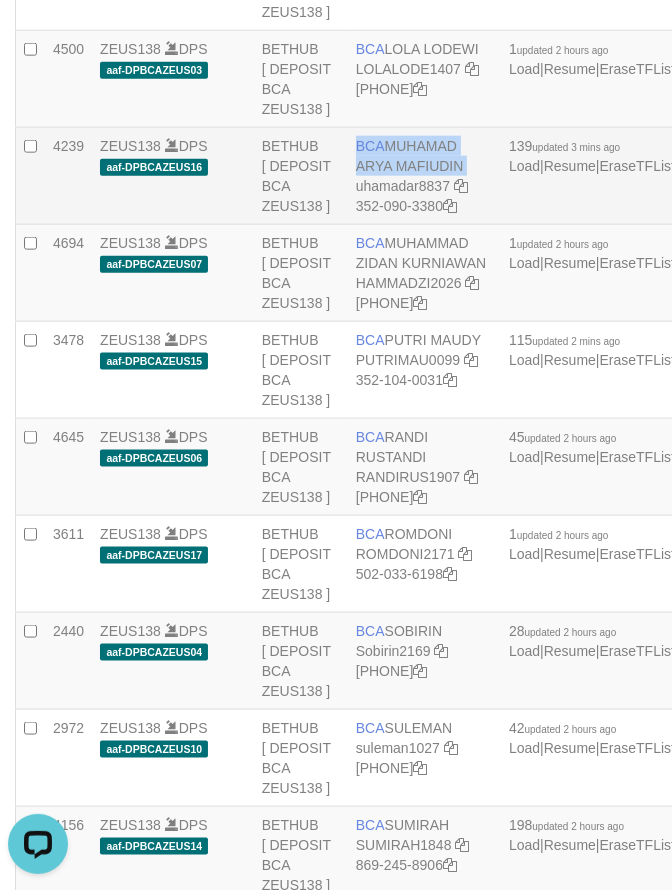 click on "BCA
[FIRST] [MIDDLE] [LAST]
[EMAIL]
[PHONE]" at bounding box center [424, 176] 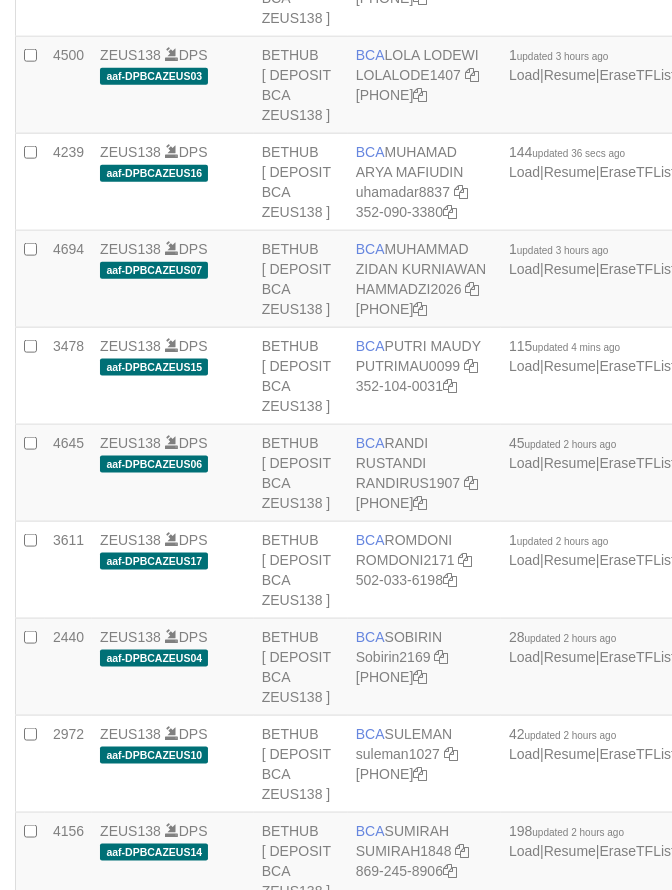 scroll, scrollTop: 1888, scrollLeft: 0, axis: vertical 